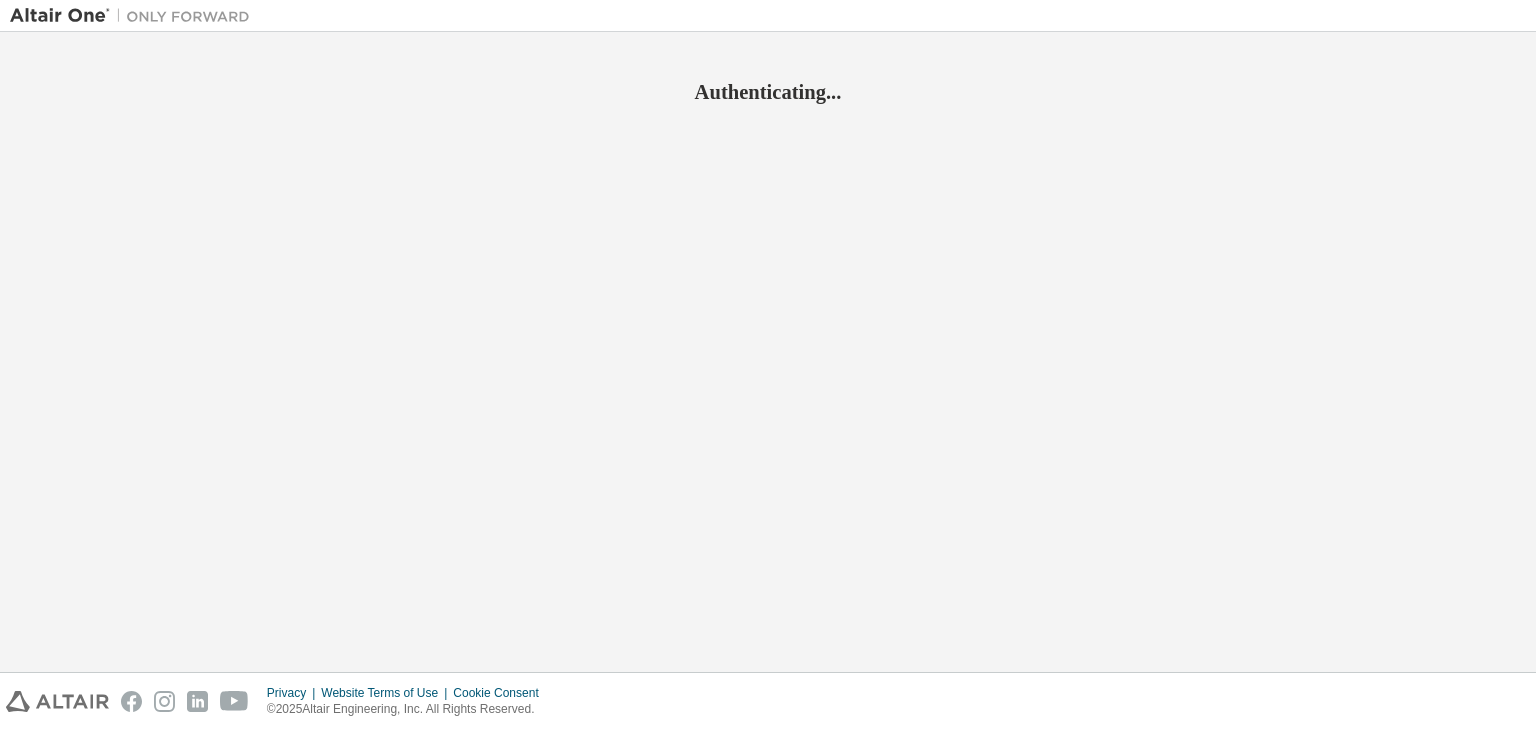 scroll, scrollTop: 0, scrollLeft: 0, axis: both 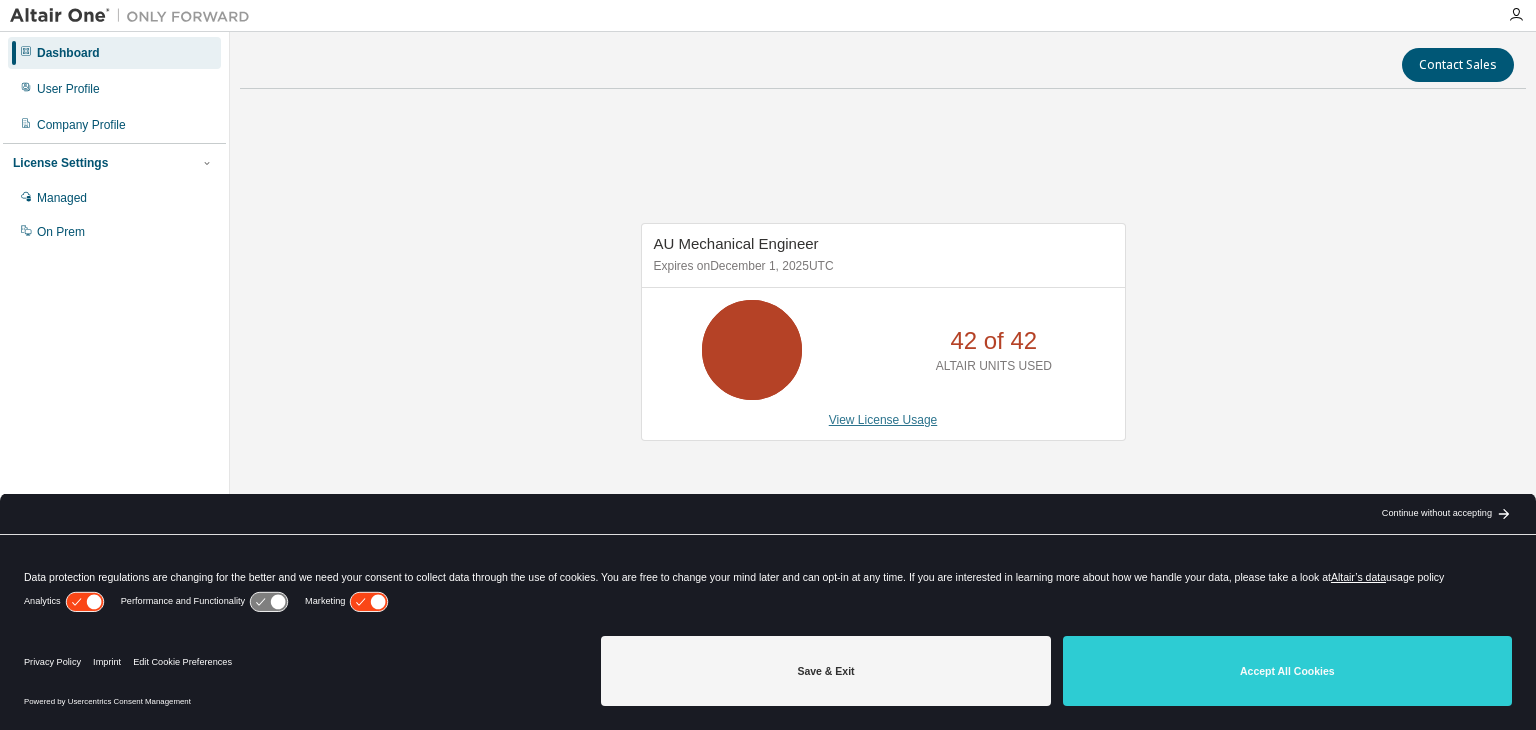 click on "View License Usage" at bounding box center [883, 420] 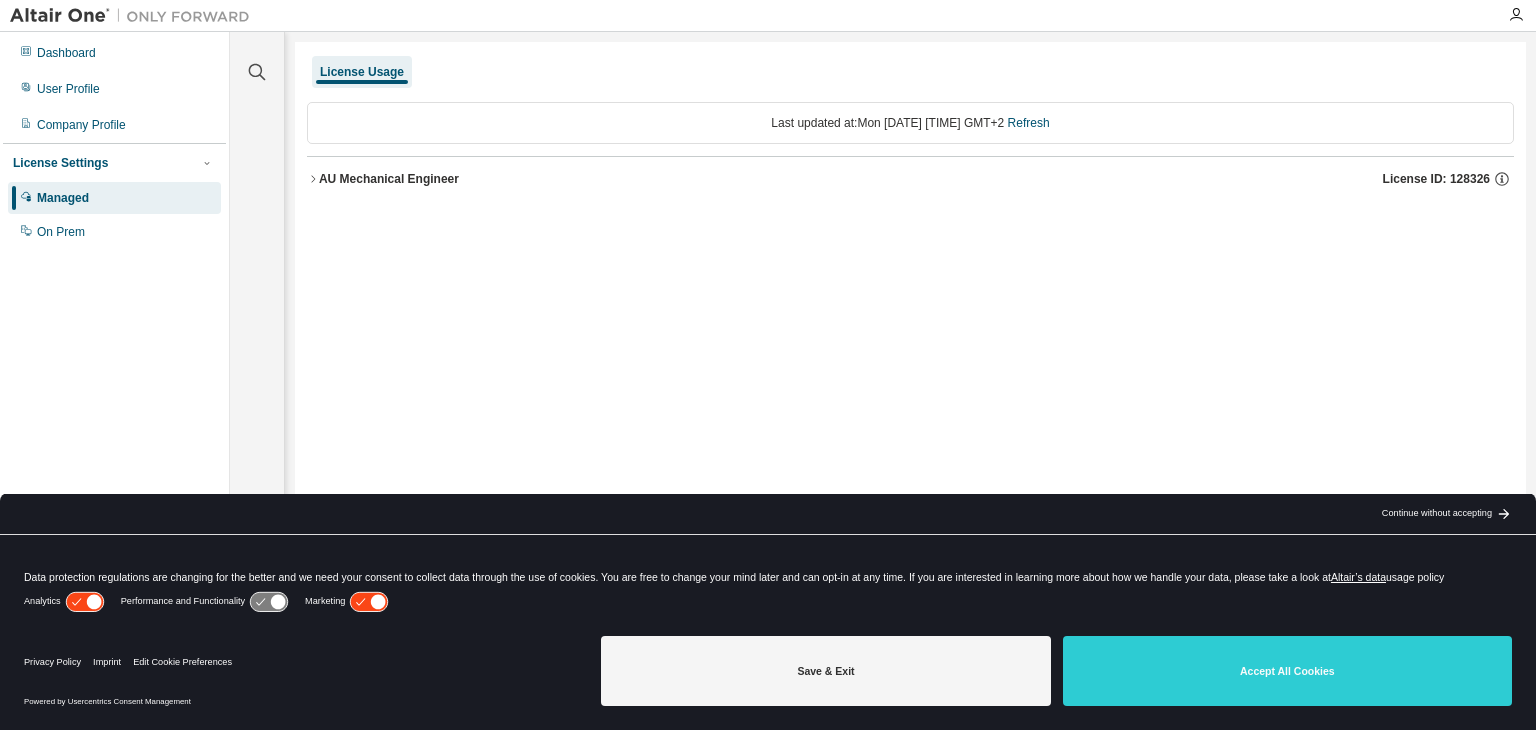 click 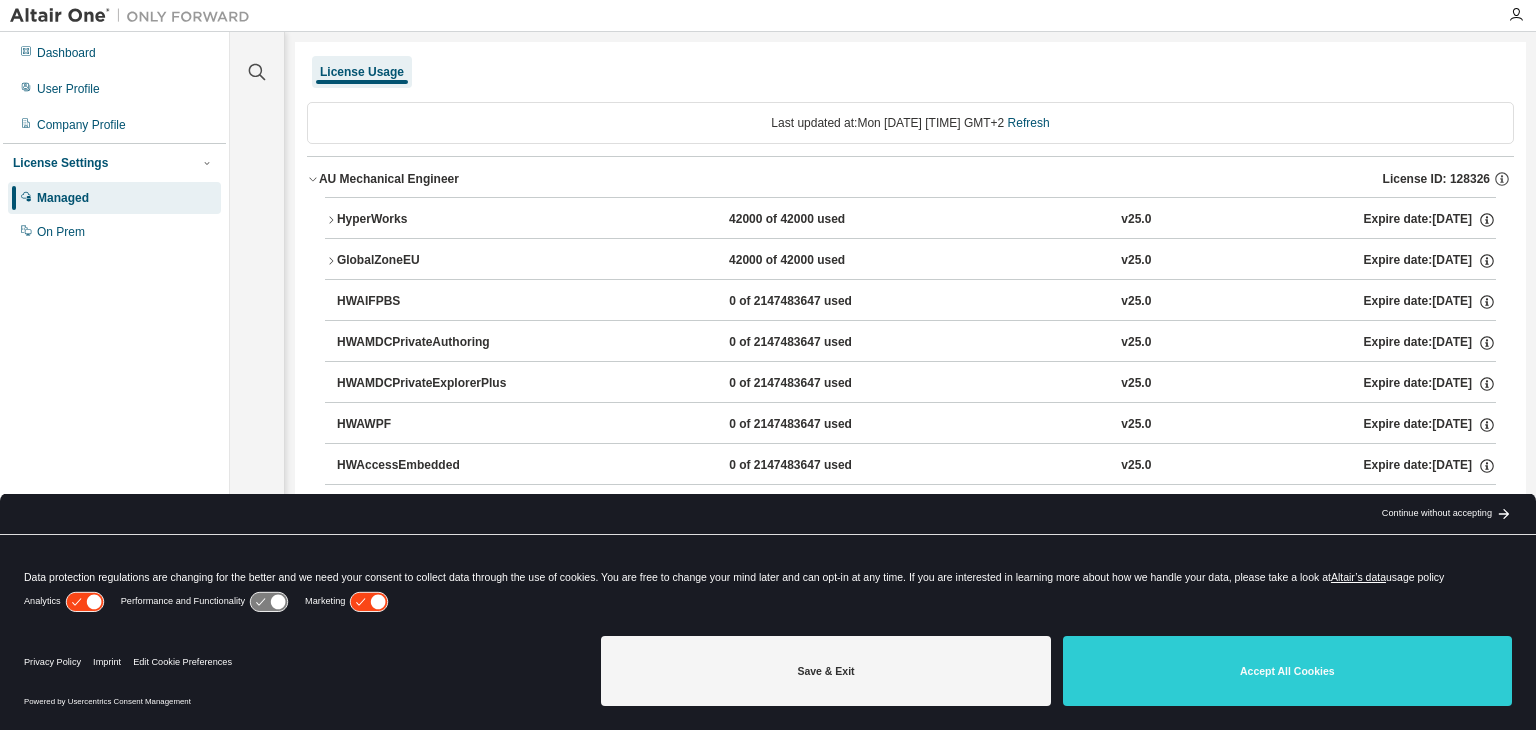 click 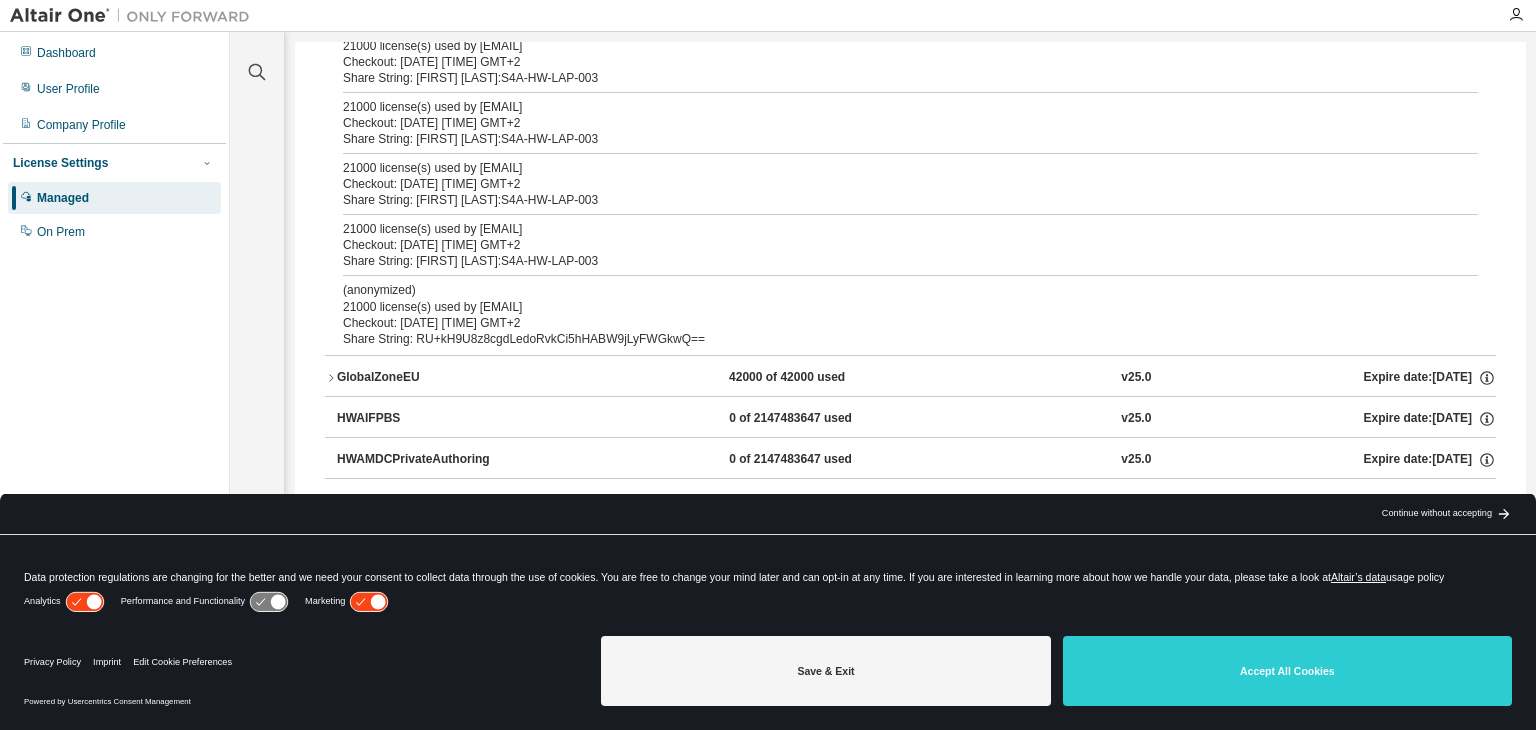 scroll, scrollTop: 100, scrollLeft: 0, axis: vertical 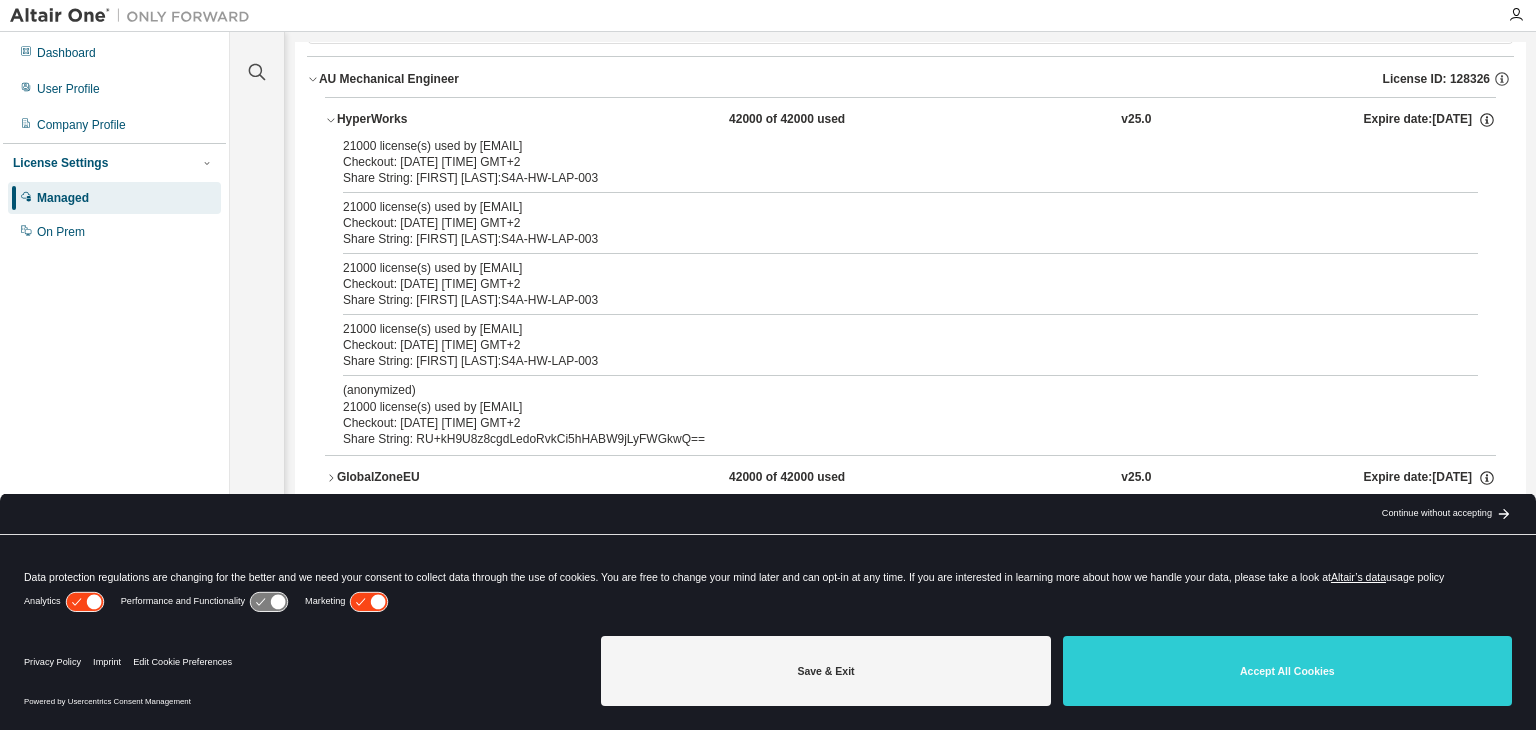 click 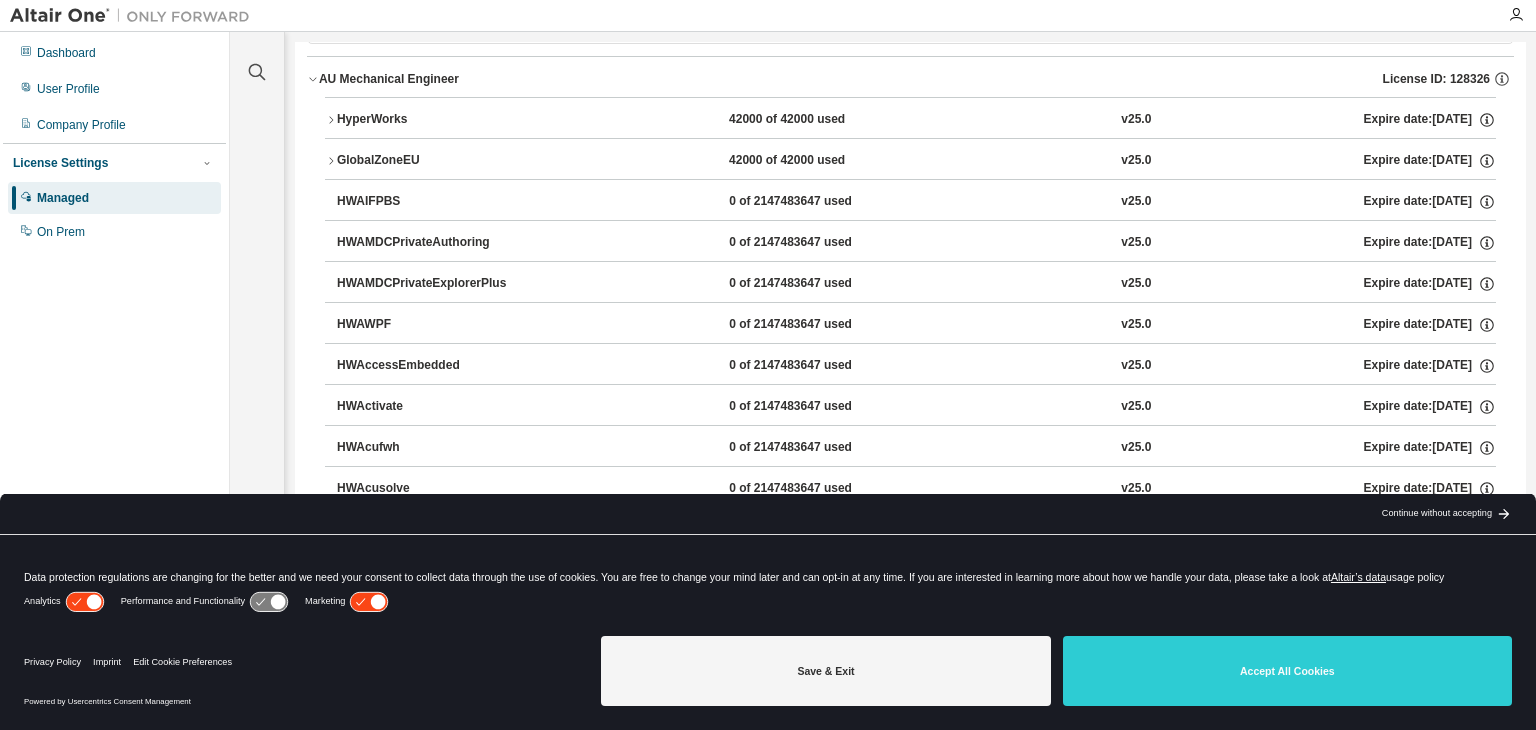 click 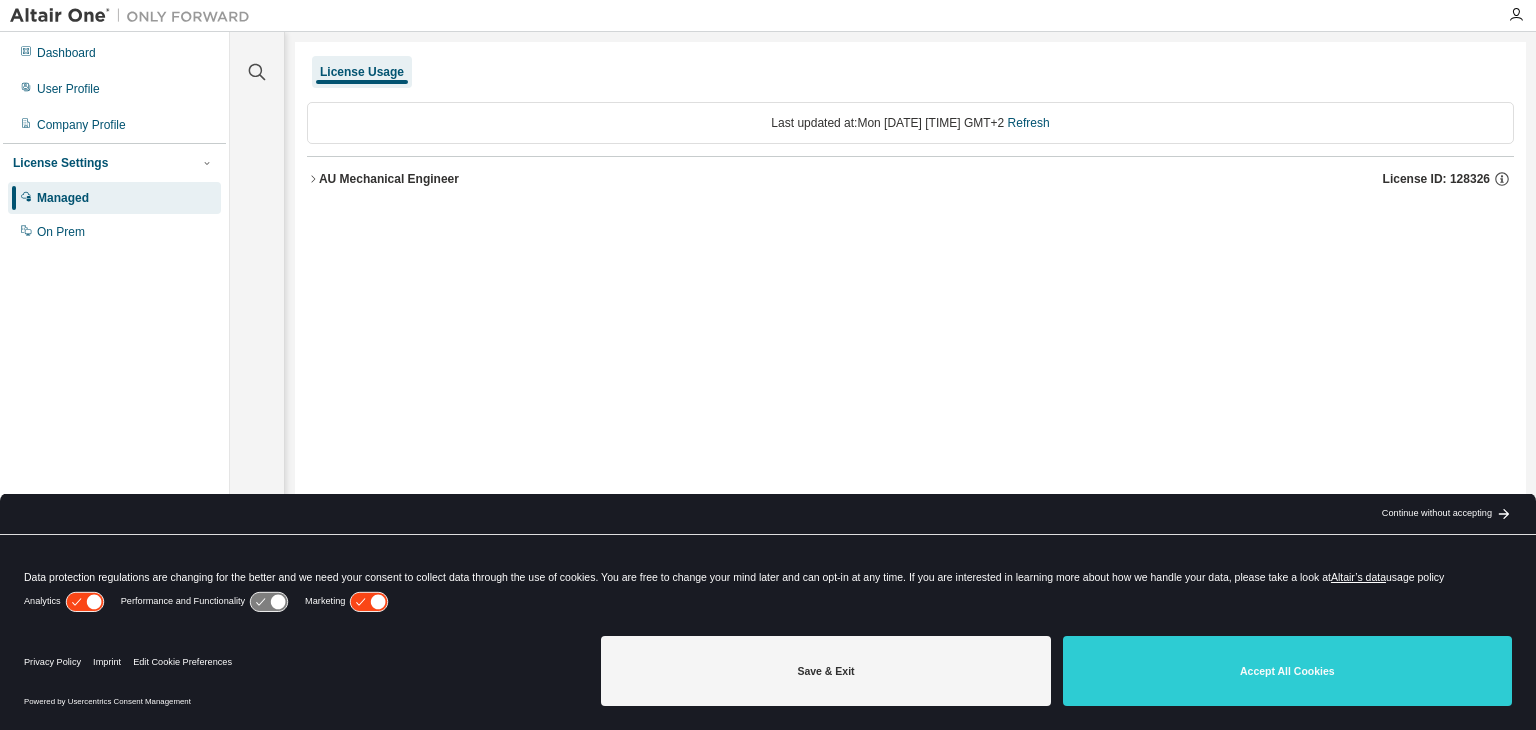 scroll, scrollTop: 0, scrollLeft: 0, axis: both 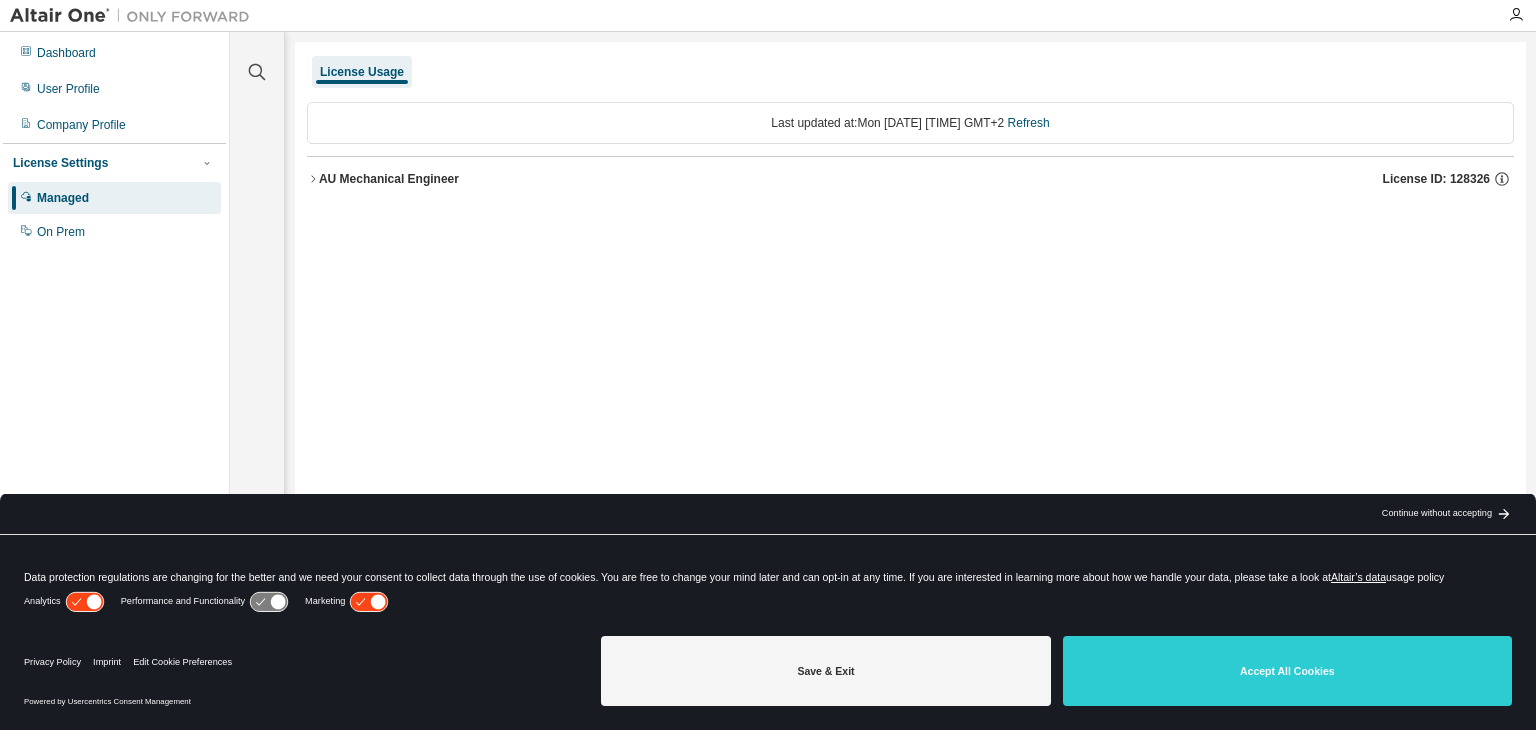 click 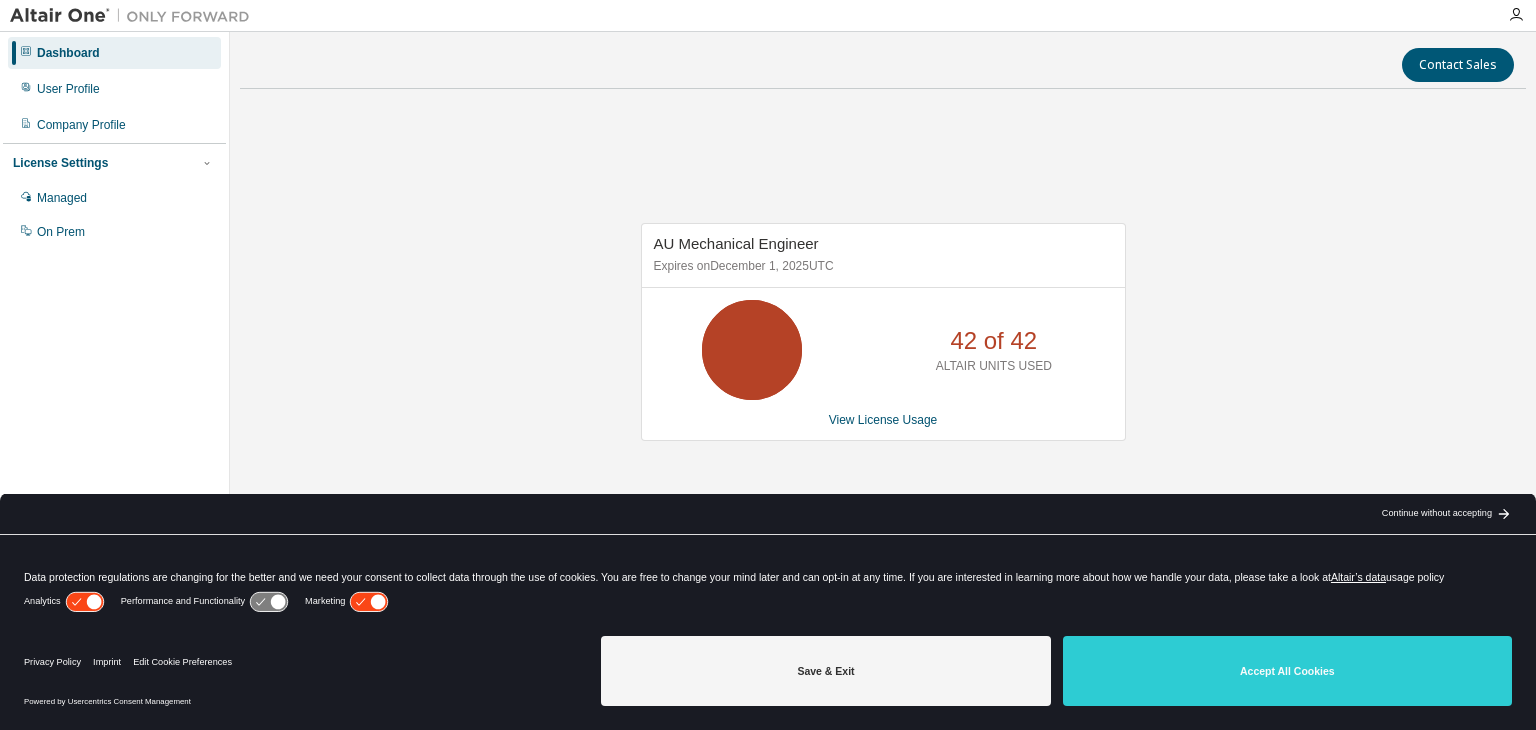 scroll, scrollTop: 0, scrollLeft: 0, axis: both 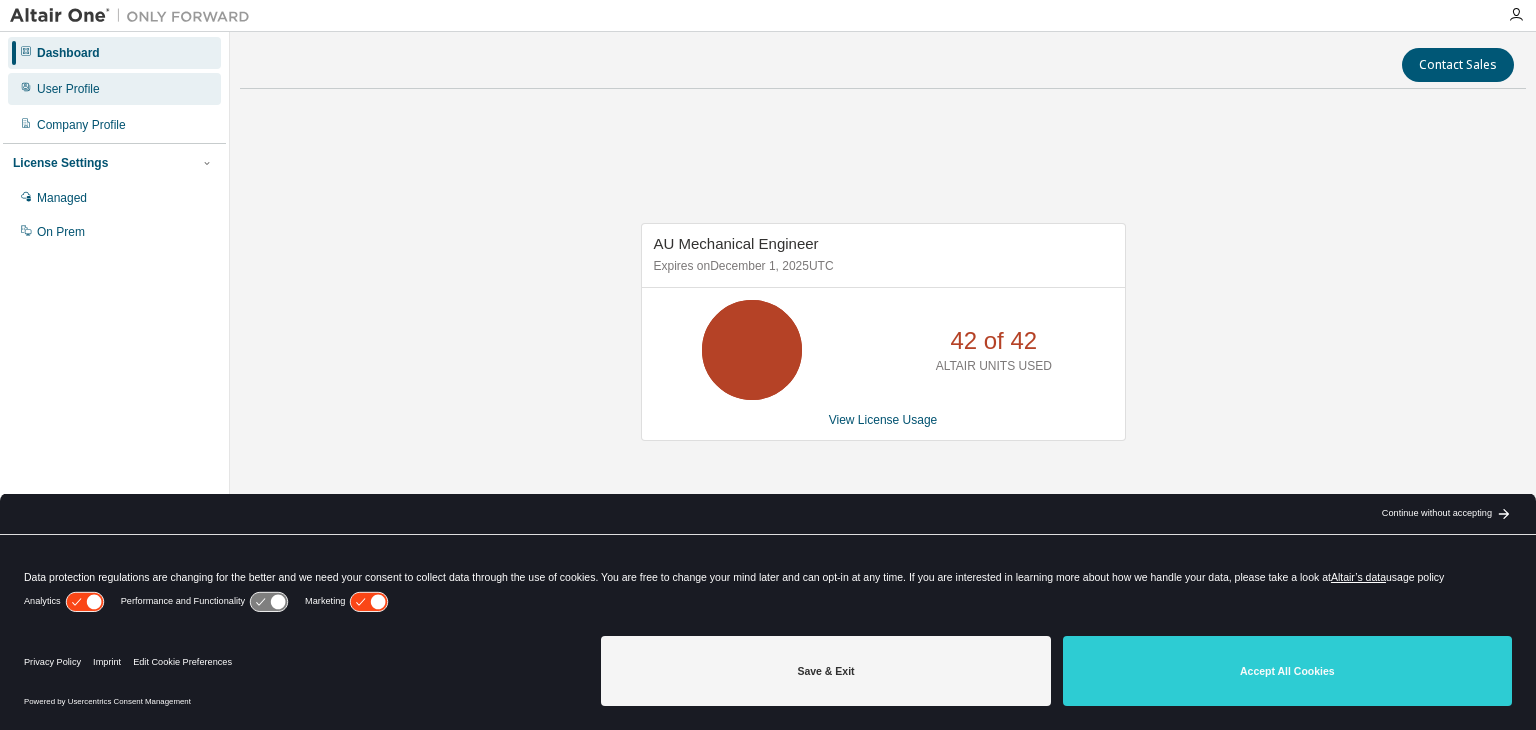 click on "User Profile" at bounding box center (114, 89) 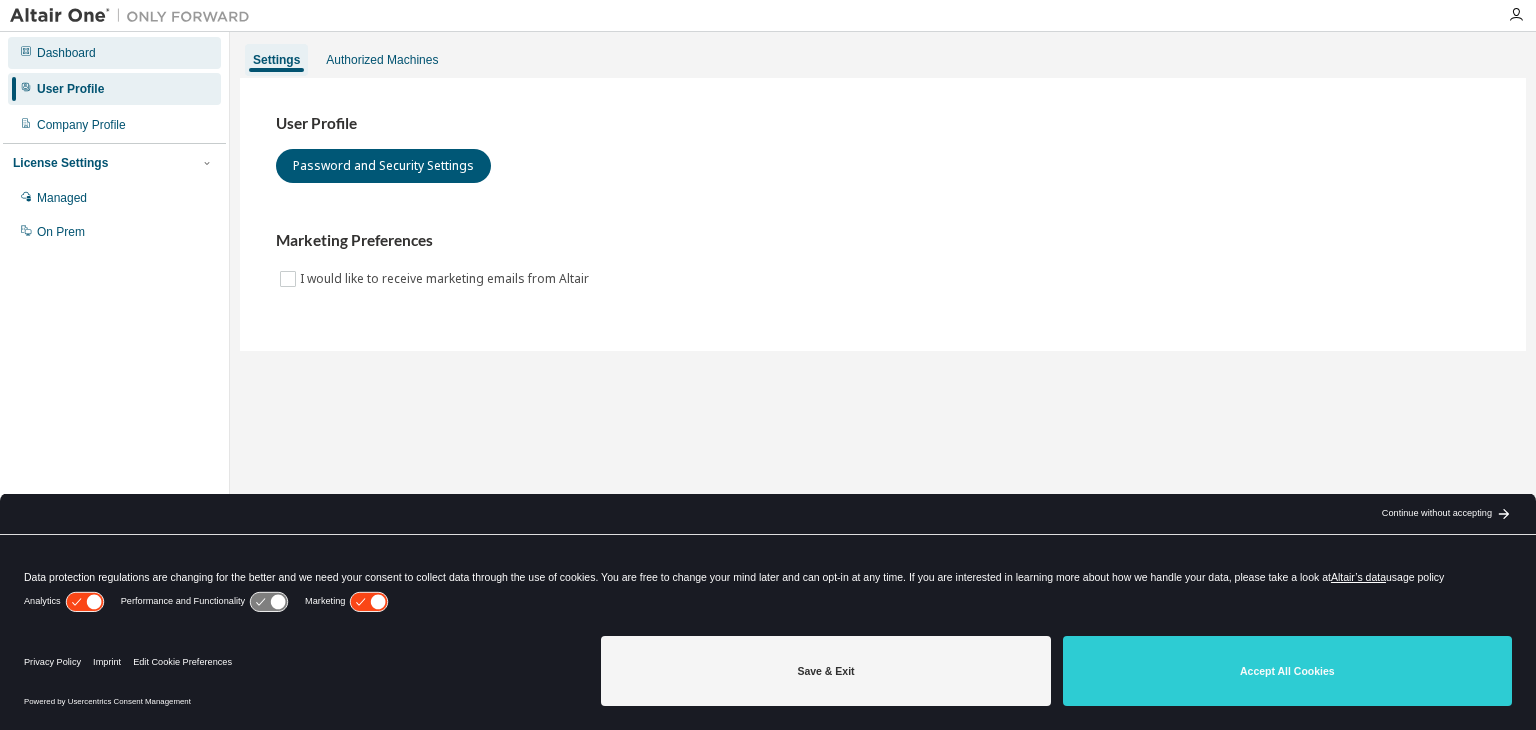 click on "Dashboard" at bounding box center [114, 53] 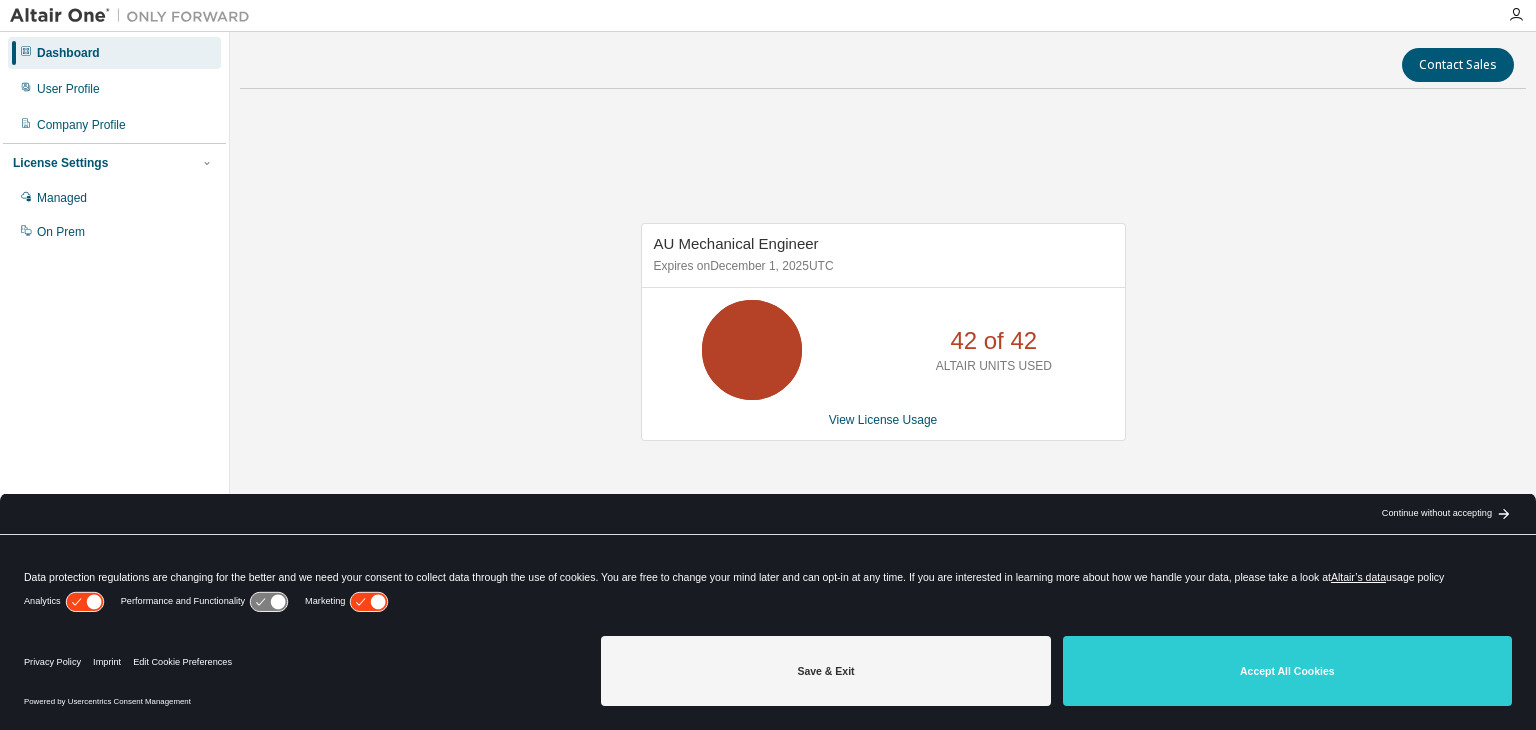 click 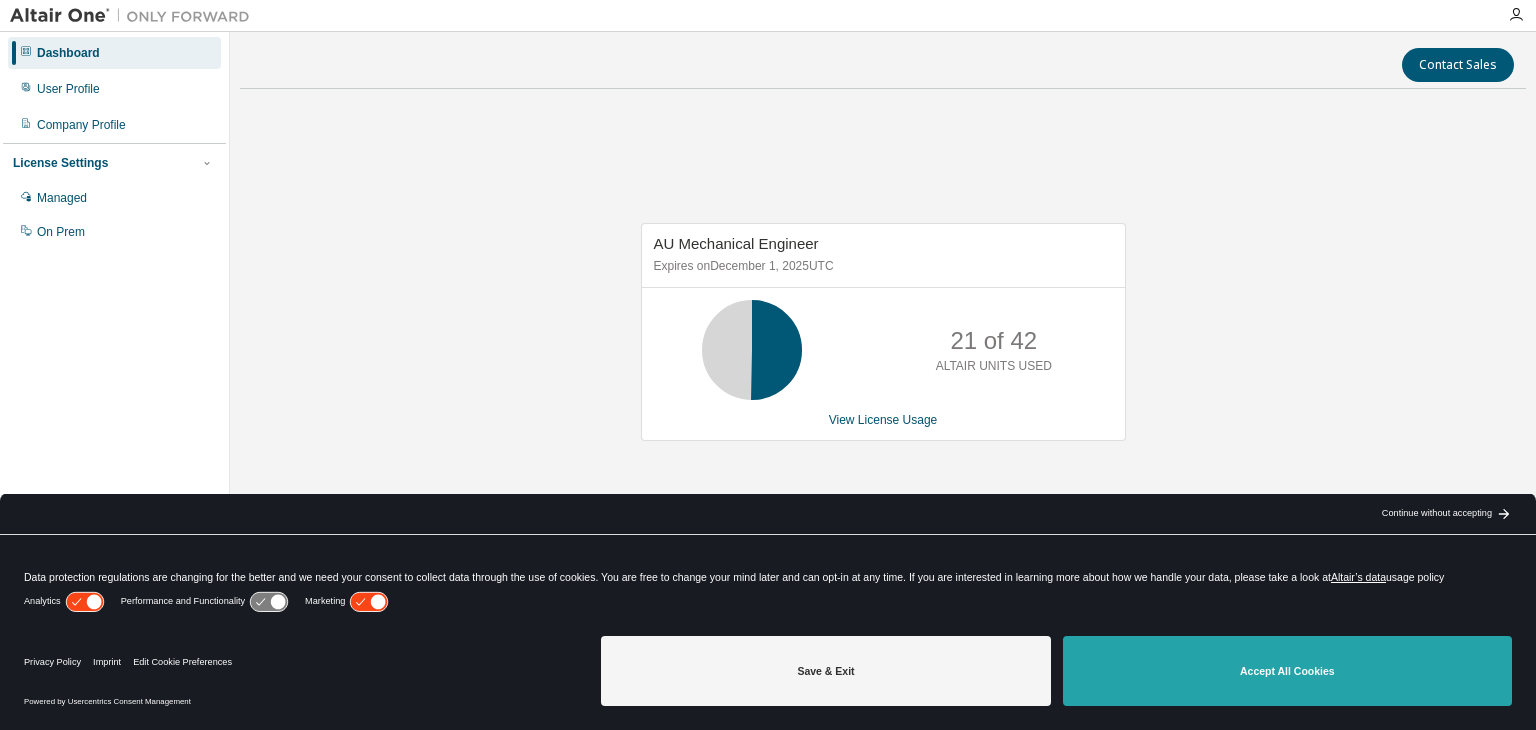 click on "Accept All Cookies" at bounding box center [1287, 671] 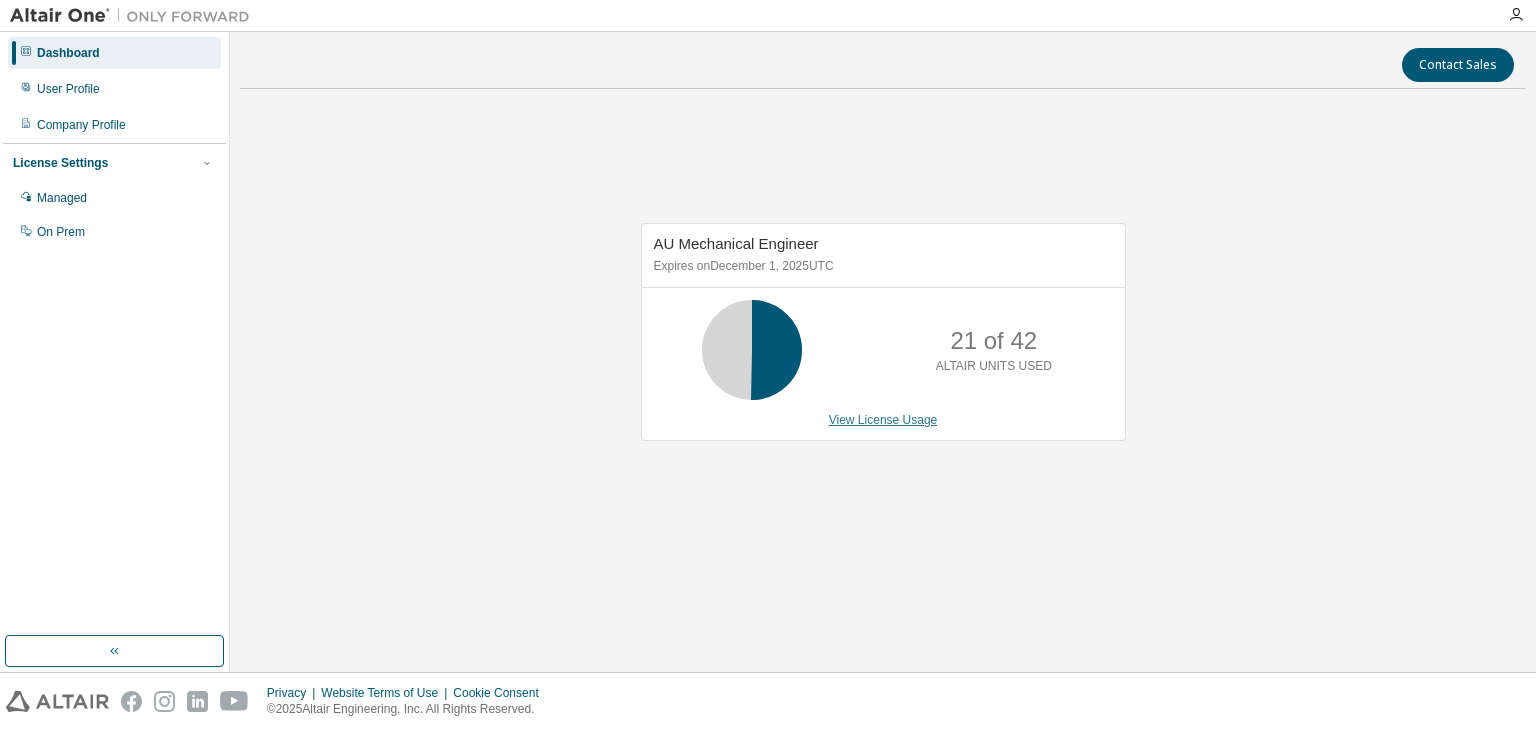 drag, startPoint x: 905, startPoint y: 432, endPoint x: 907, endPoint y: 420, distance: 12.165525 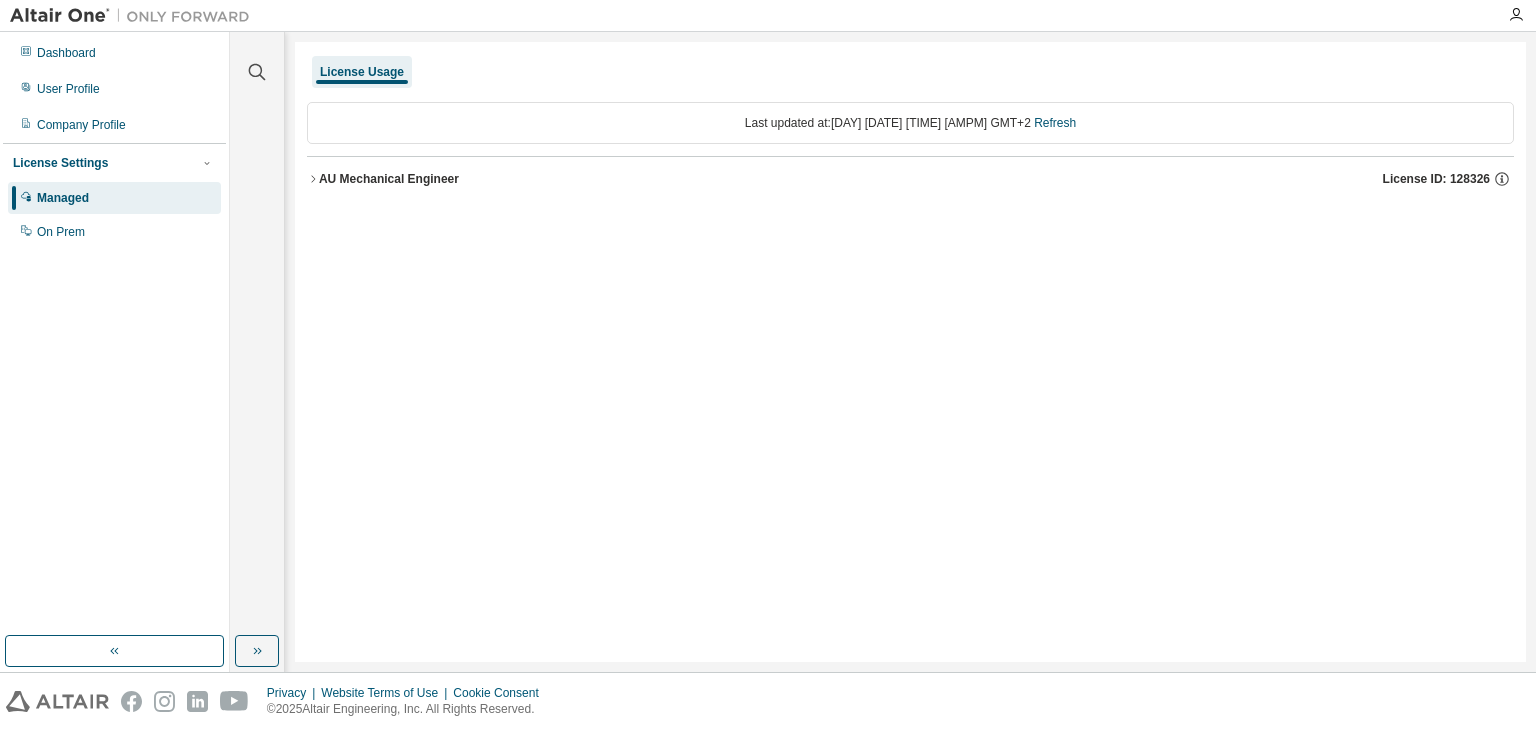 click on "AU Mechanical Engineer License ID: 128326" at bounding box center (910, 179) 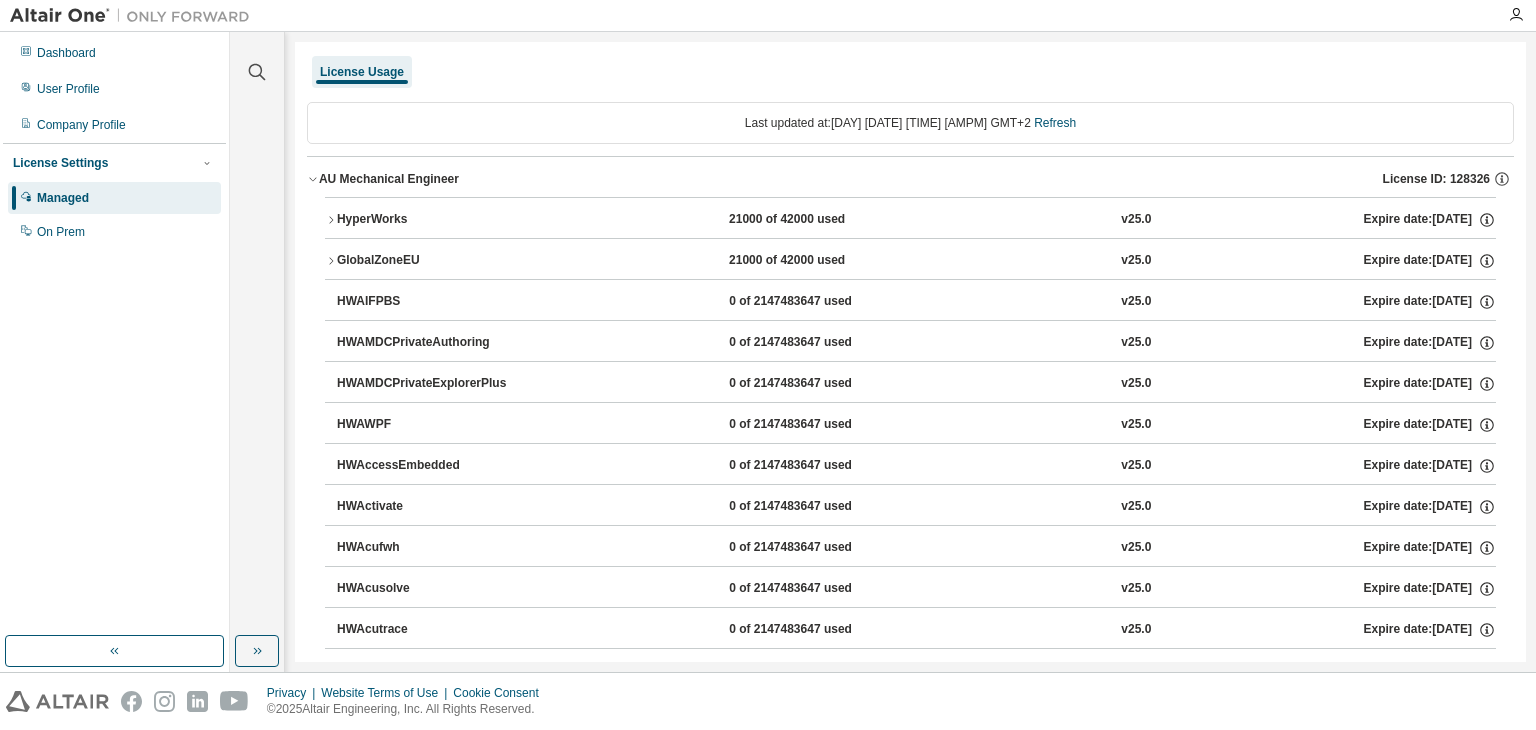 click on "HyperWorks" at bounding box center (427, 220) 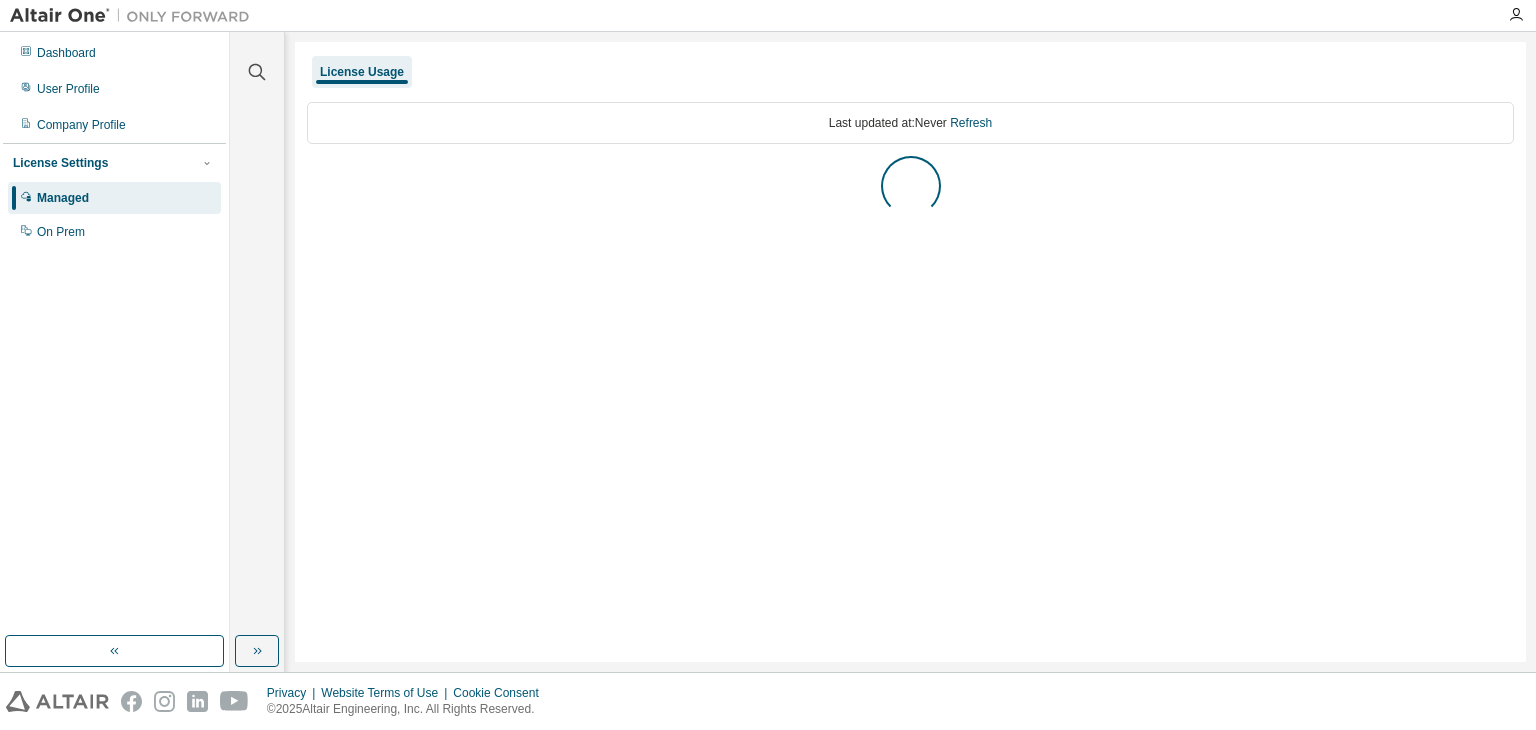 scroll, scrollTop: 0, scrollLeft: 0, axis: both 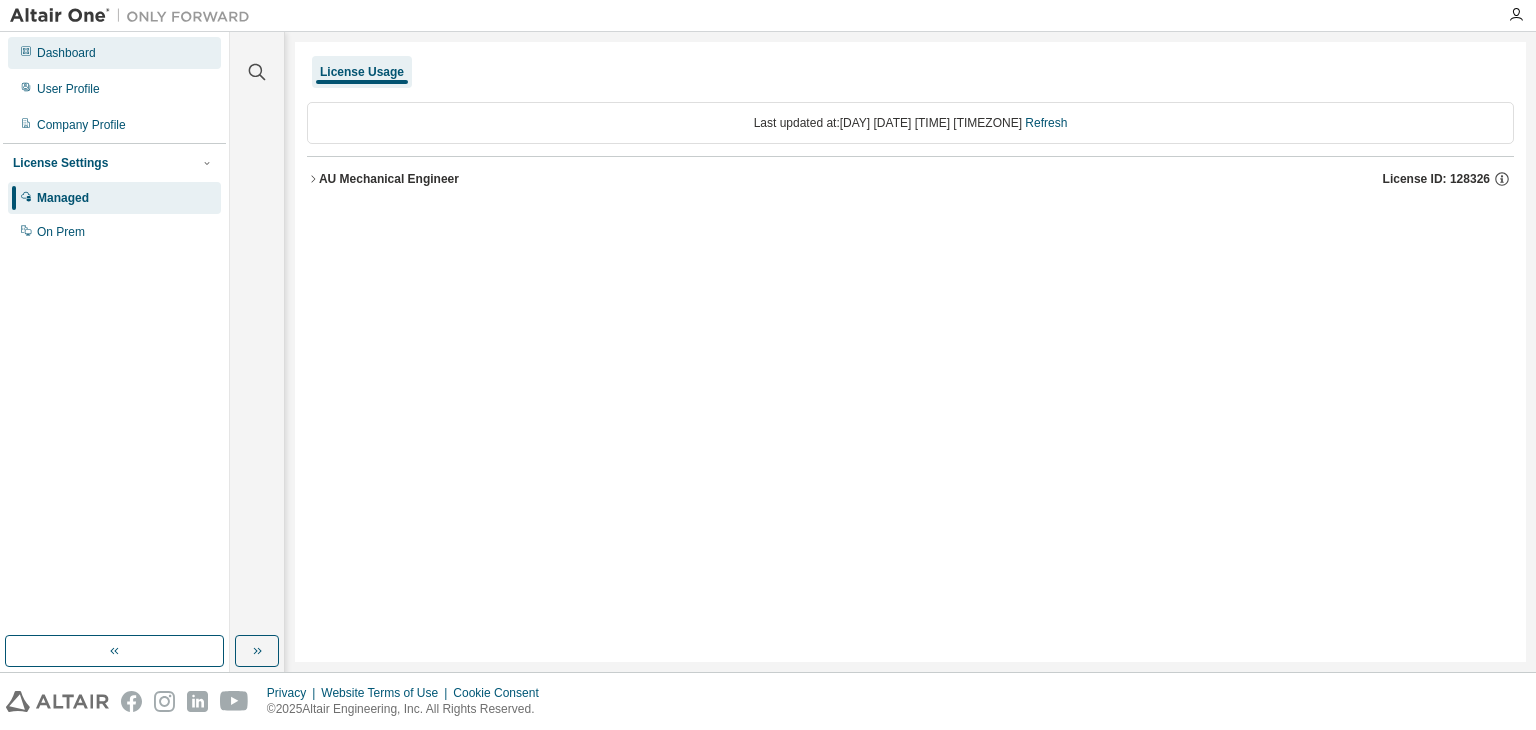 click on "Dashboard" at bounding box center [66, 53] 